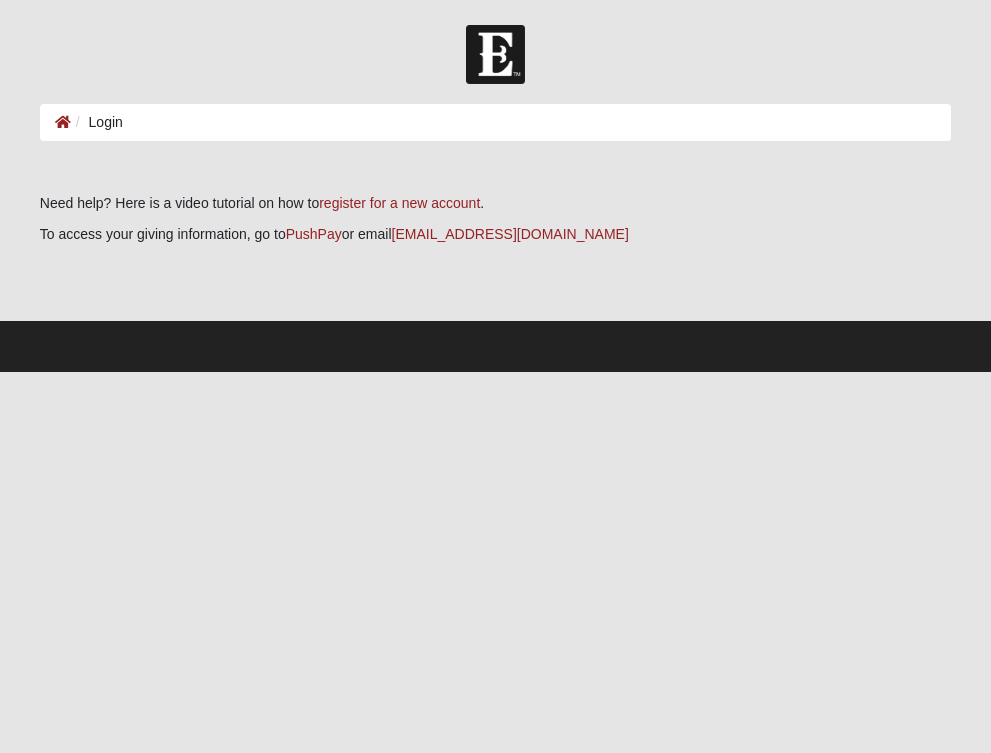 scroll, scrollTop: 0, scrollLeft: 0, axis: both 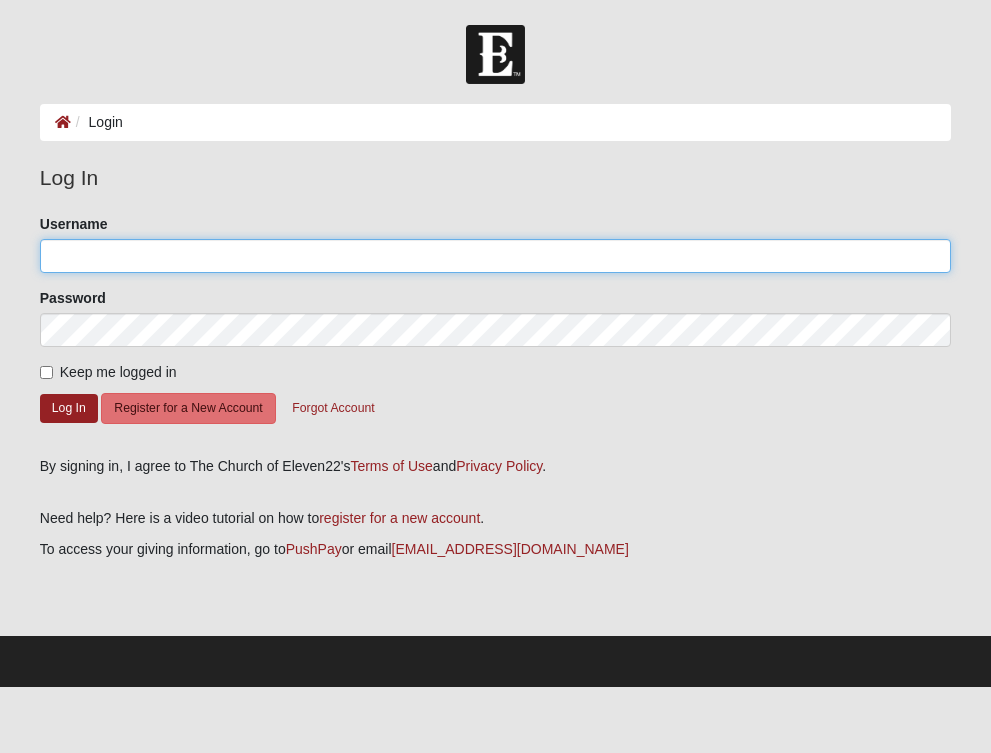 type on "kylielynne" 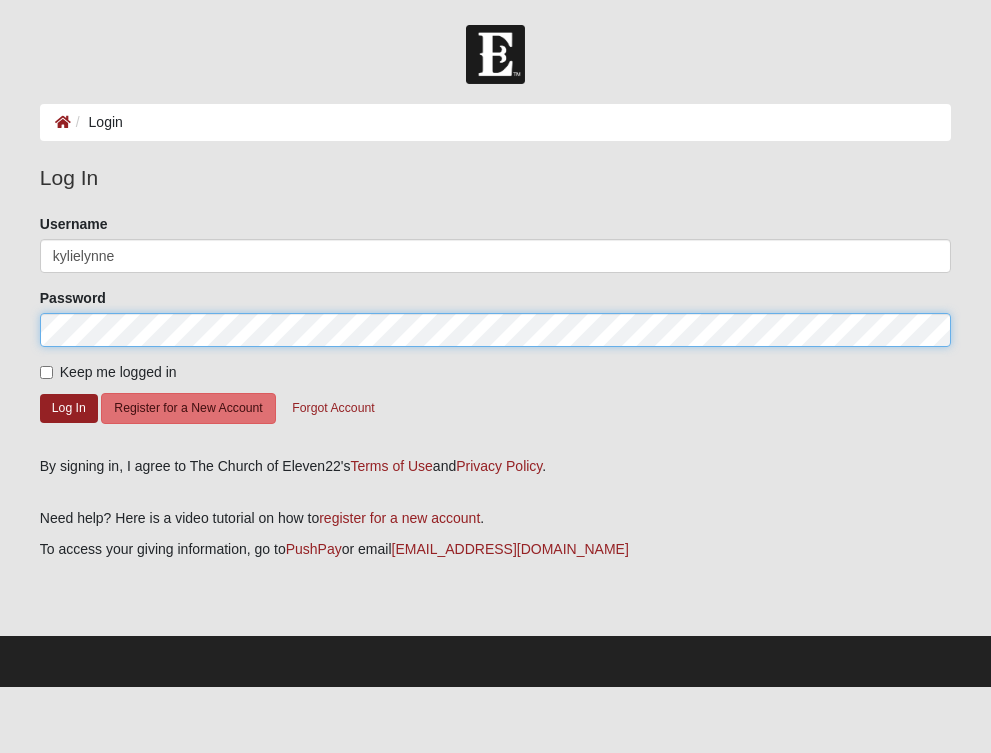 click on "Log In" 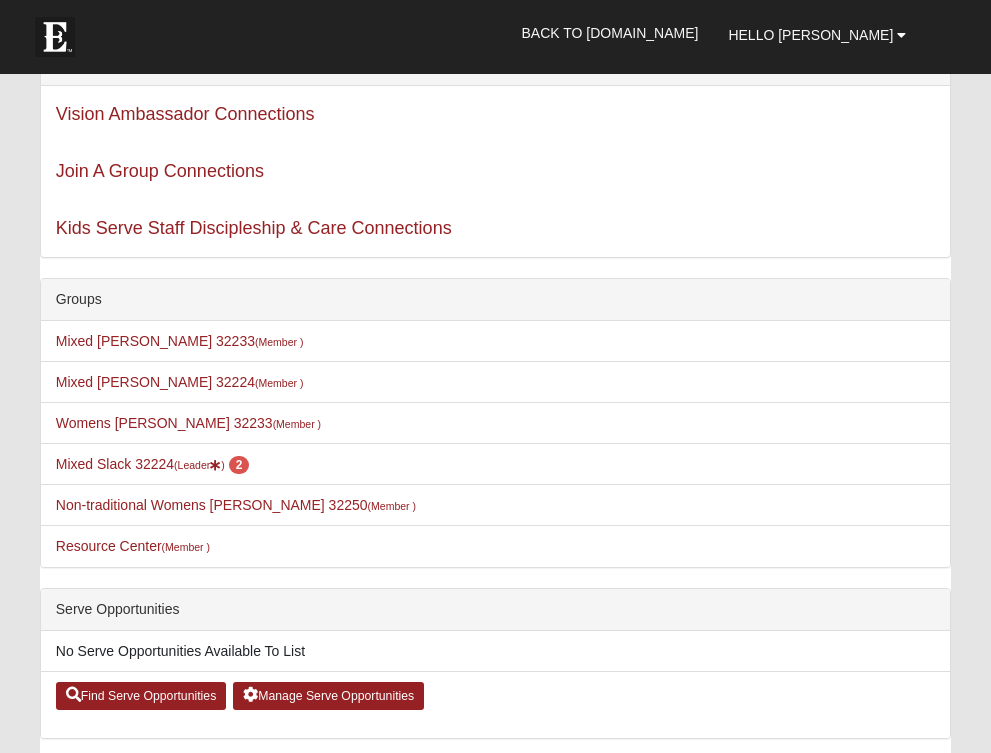 scroll, scrollTop: 255, scrollLeft: 0, axis: vertical 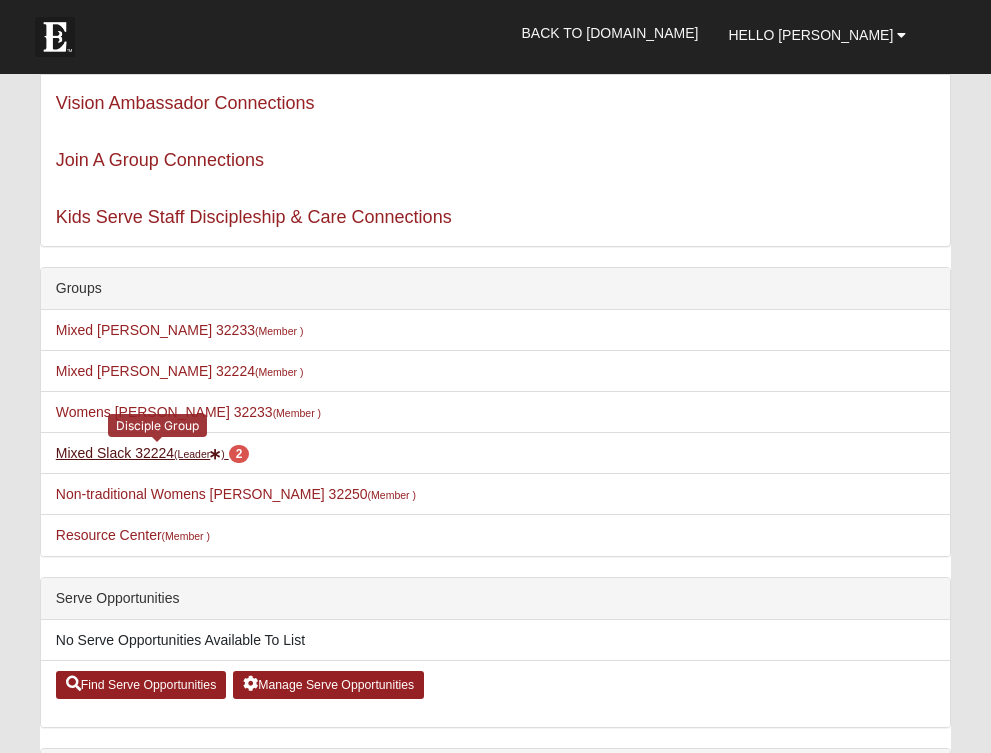 click on "Mixed Slack 32224  (Leader
)
2" at bounding box center (153, 453) 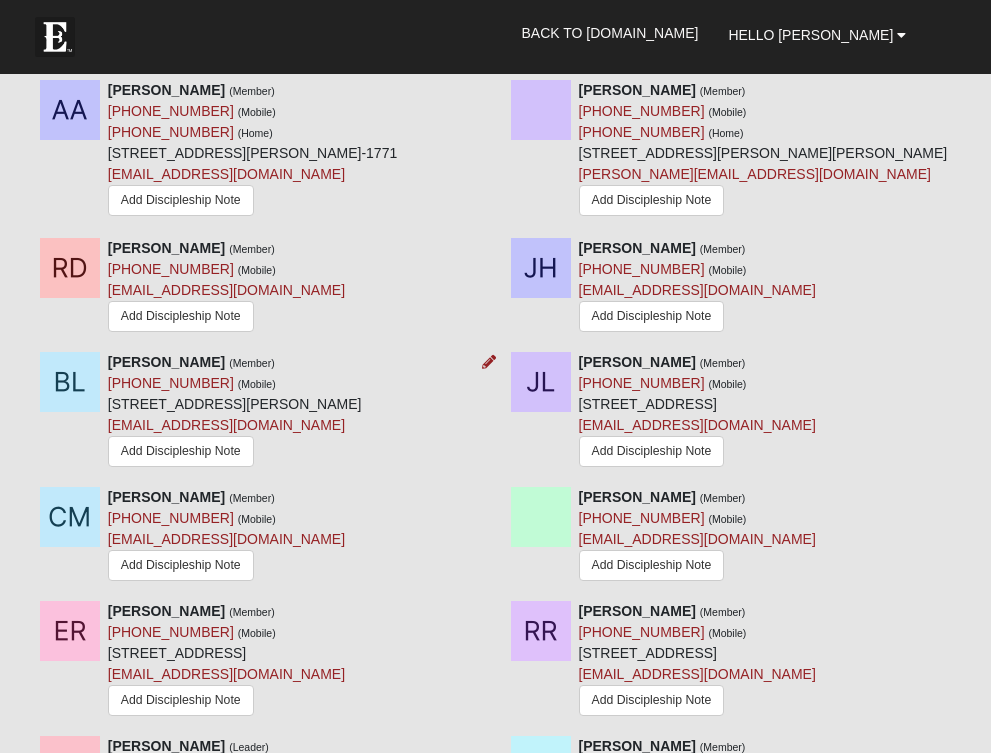 scroll, scrollTop: 1633, scrollLeft: 0, axis: vertical 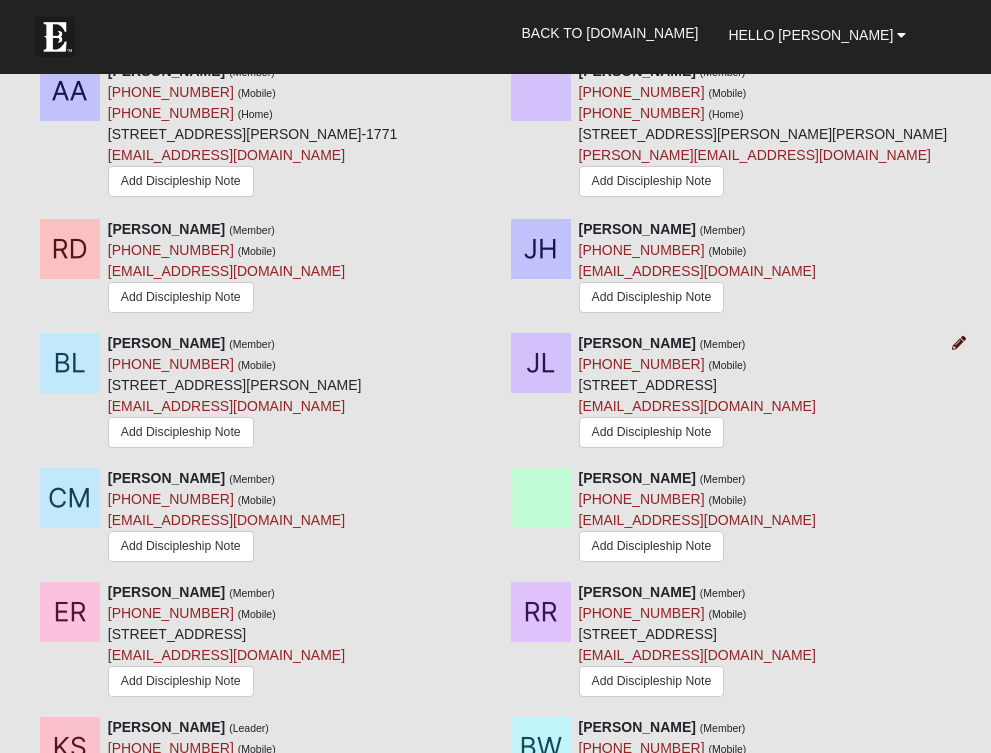 click at bounding box center [959, 343] 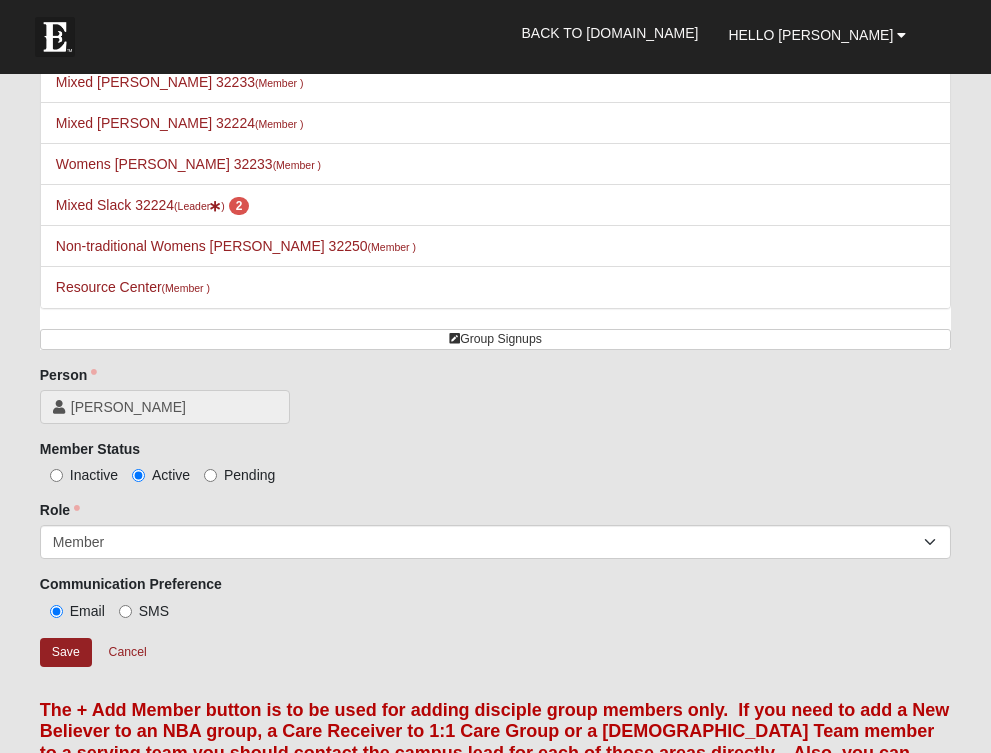 scroll, scrollTop: 39, scrollLeft: 0, axis: vertical 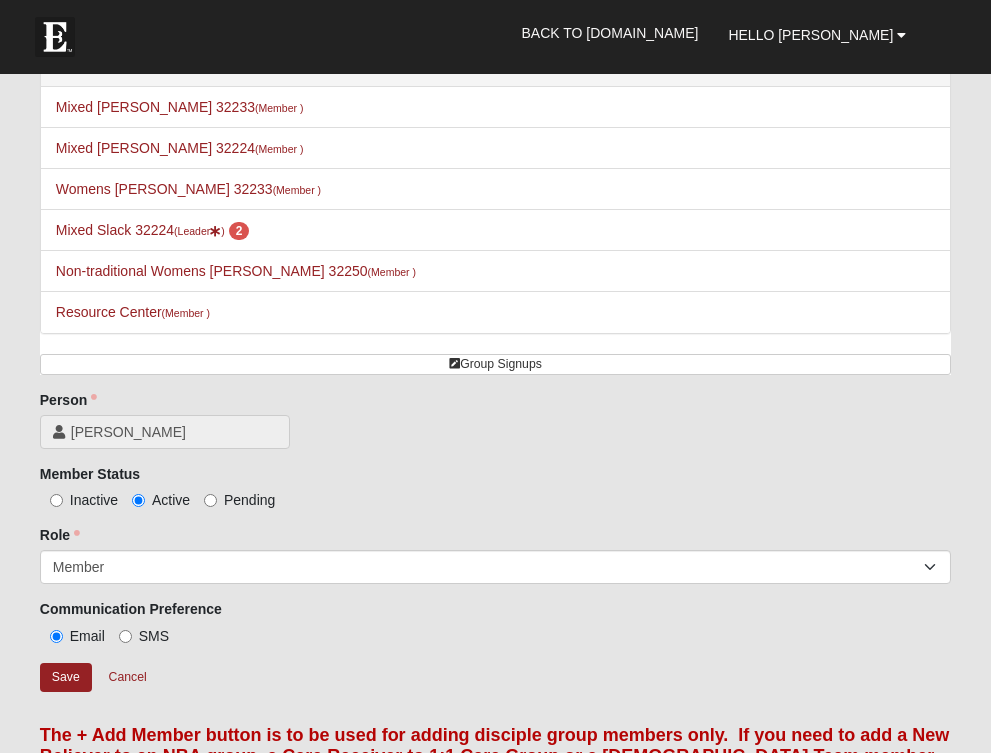 click on "Inactive" at bounding box center [79, 500] 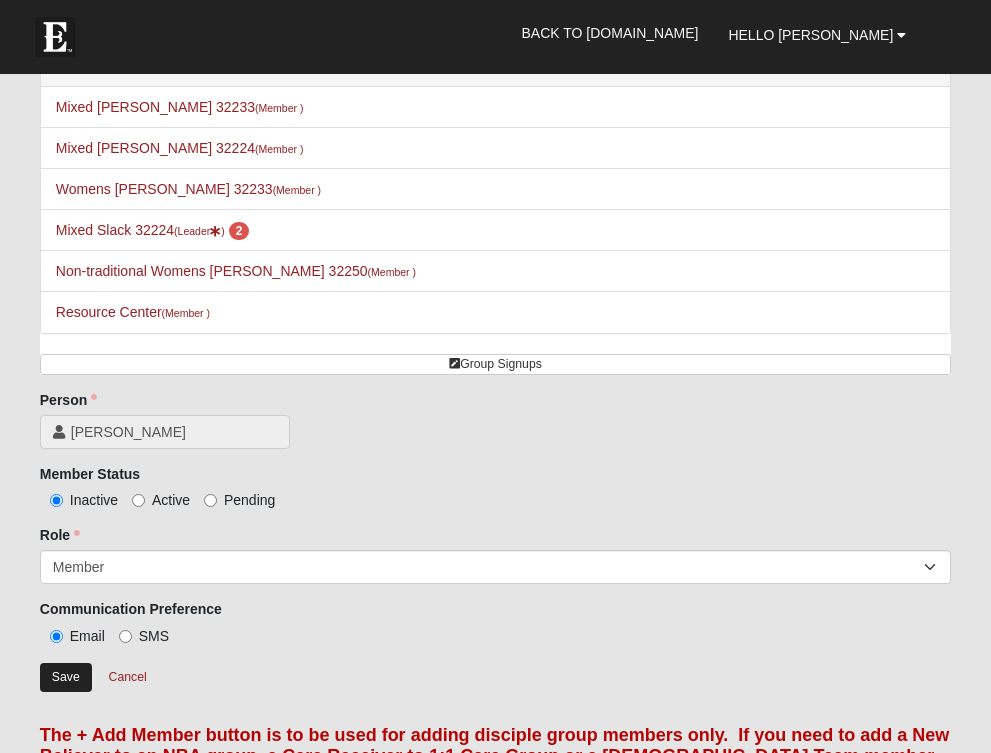 click on "Save" at bounding box center (66, 677) 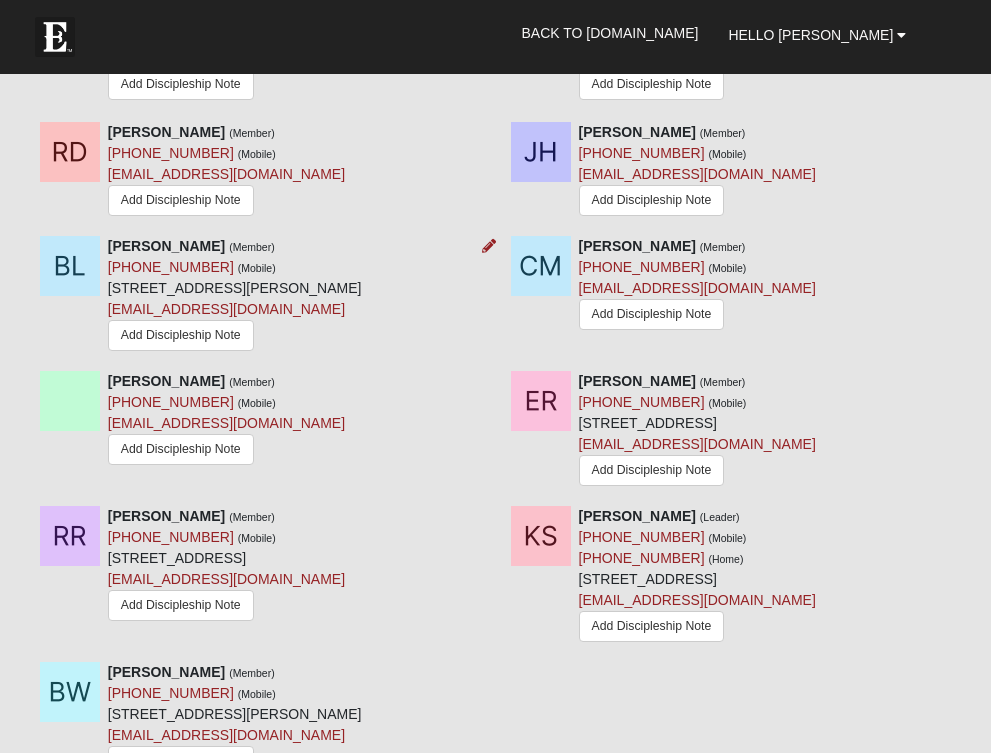 scroll, scrollTop: 1754, scrollLeft: 0, axis: vertical 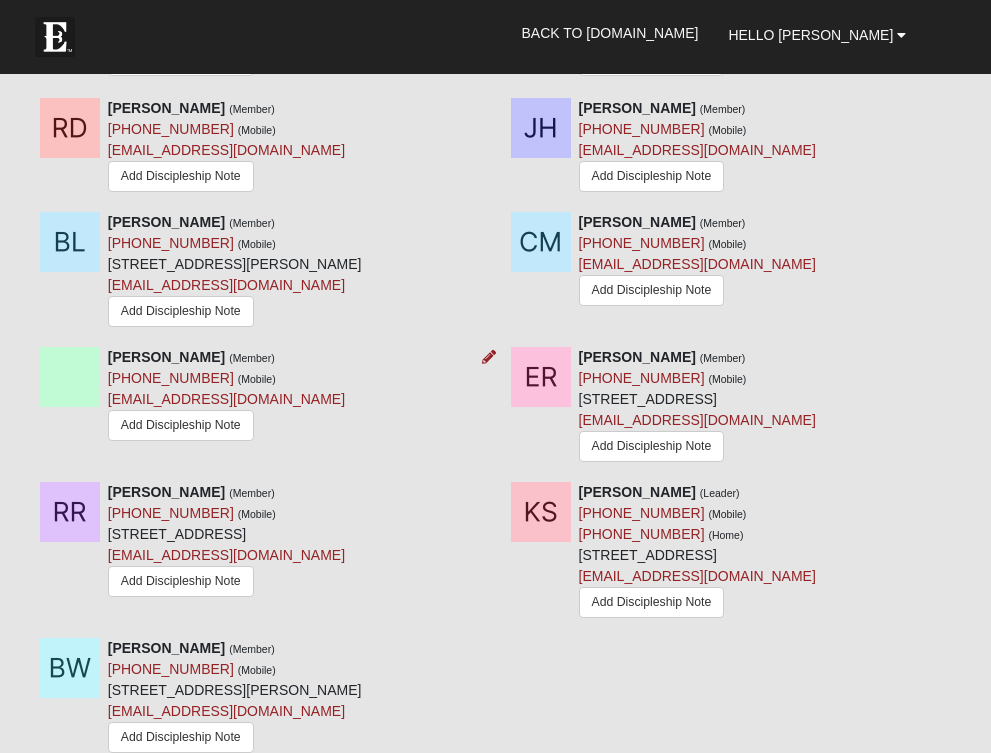 click at bounding box center [485, 357] 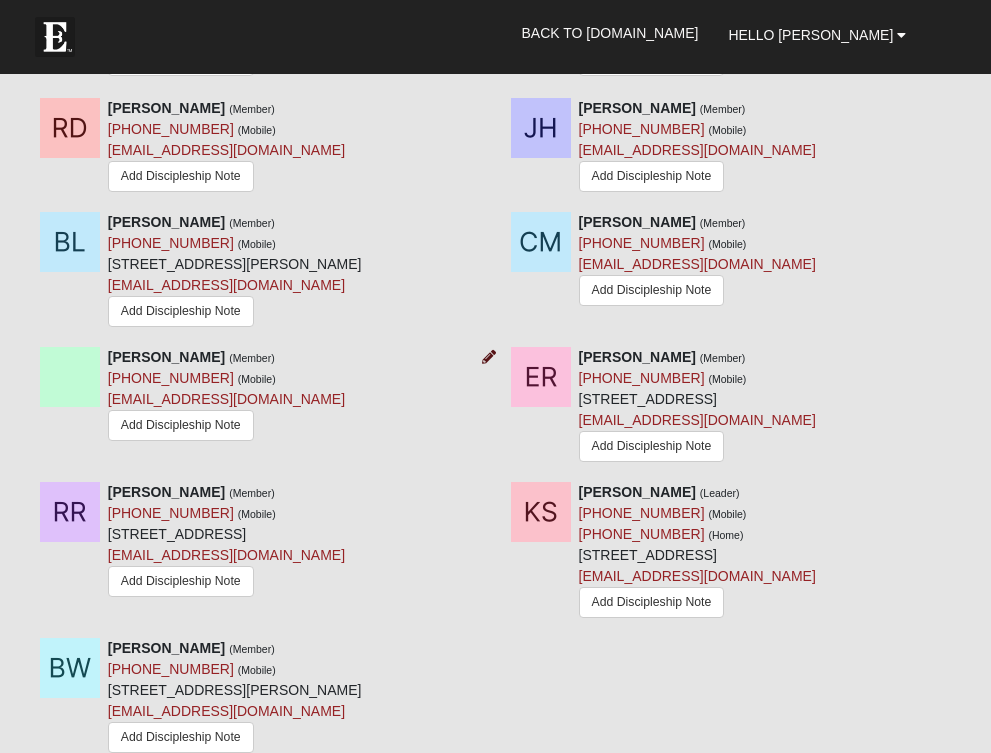 click at bounding box center (489, 357) 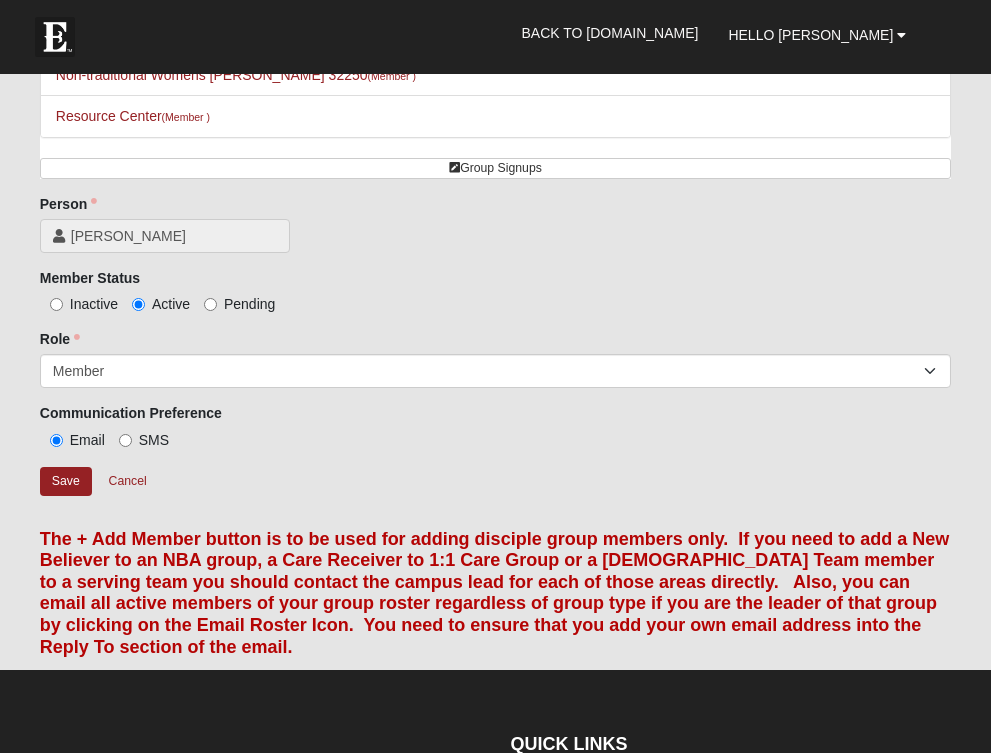 scroll, scrollTop: 234, scrollLeft: 0, axis: vertical 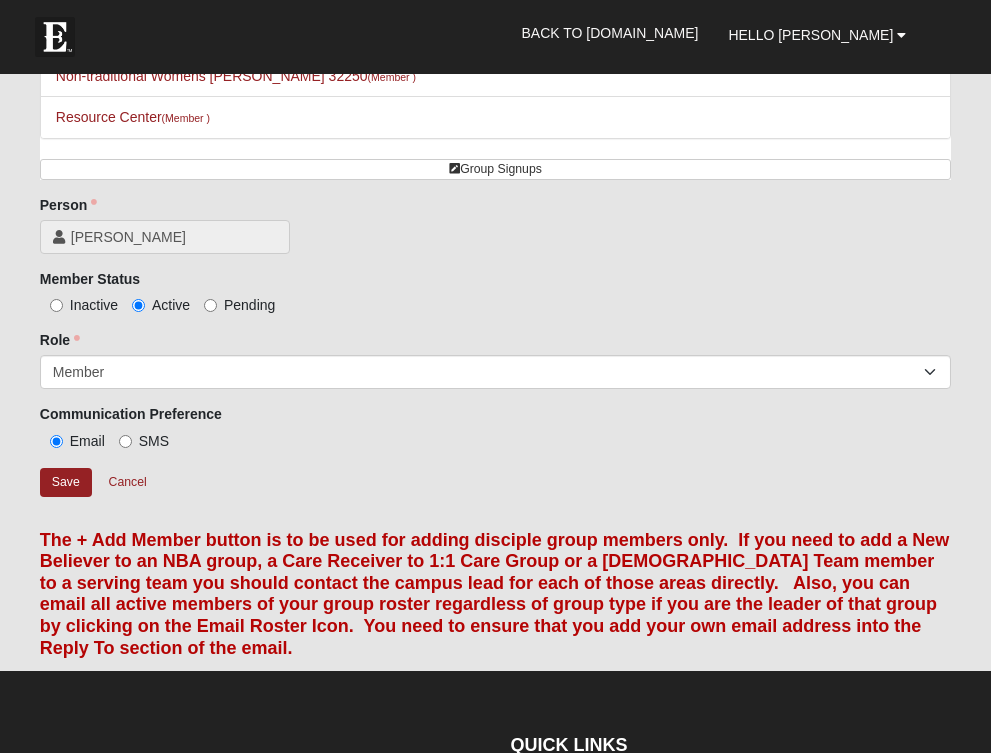 click on "Inactive" at bounding box center [79, 305] 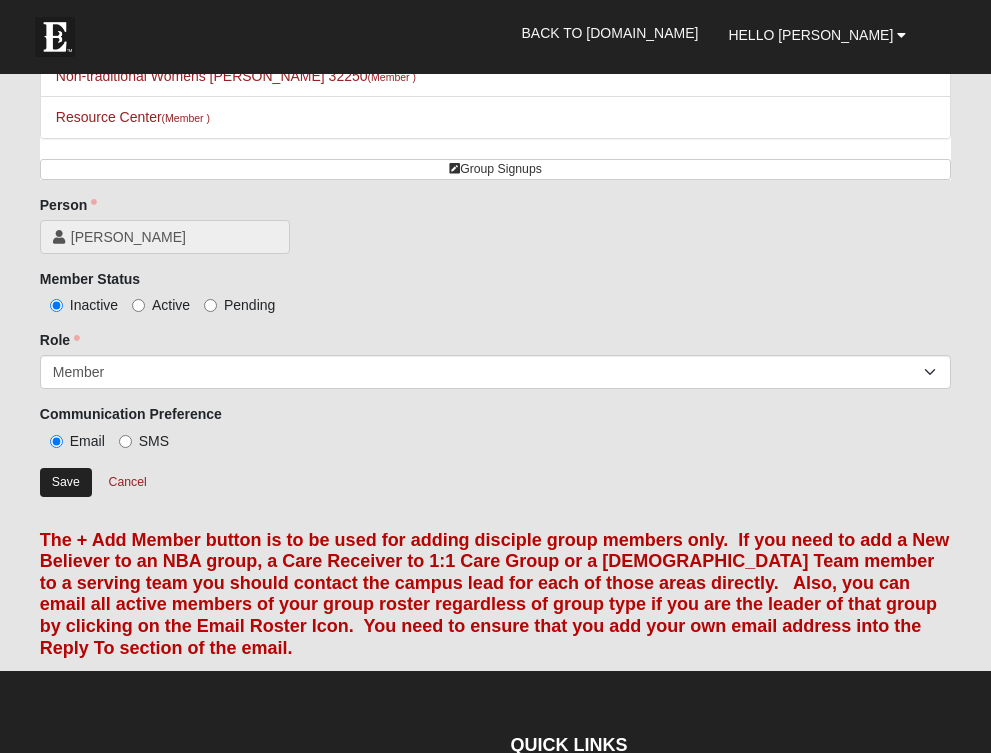 click on "Save" at bounding box center [66, 482] 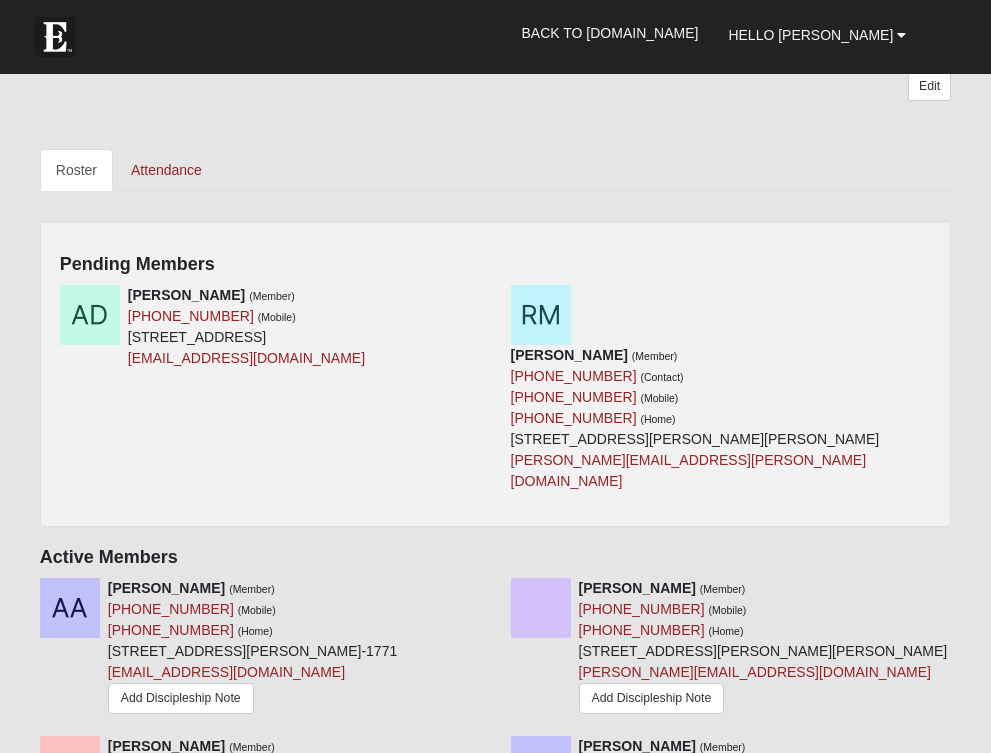 scroll, scrollTop: 1104, scrollLeft: 0, axis: vertical 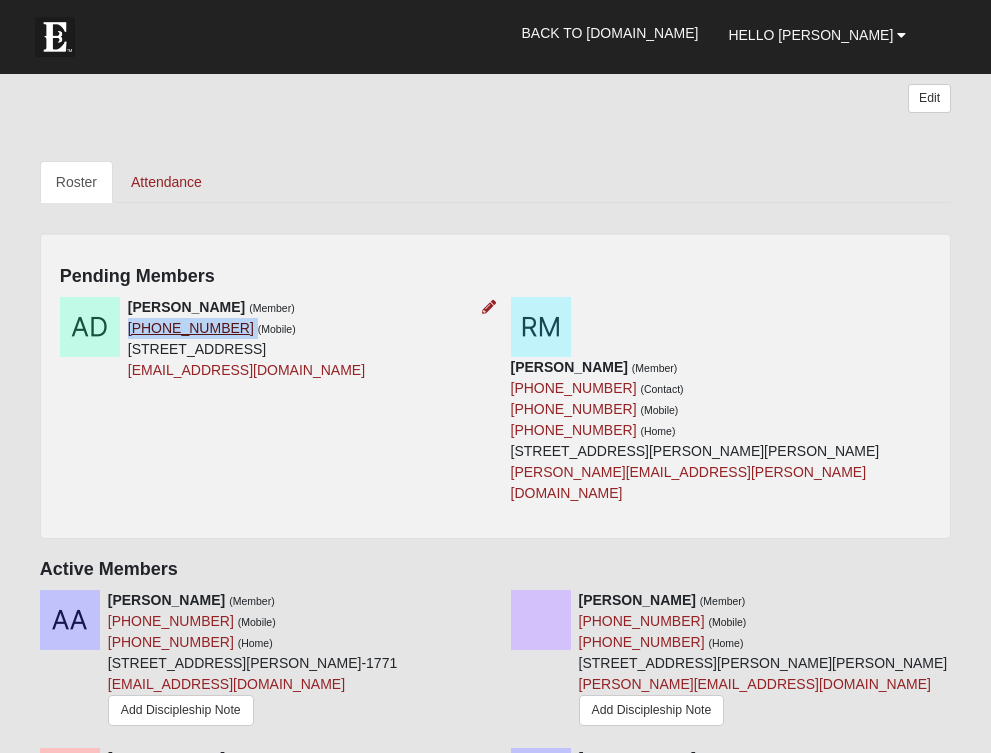 drag, startPoint x: 226, startPoint y: 325, endPoint x: 130, endPoint y: 330, distance: 96.13012 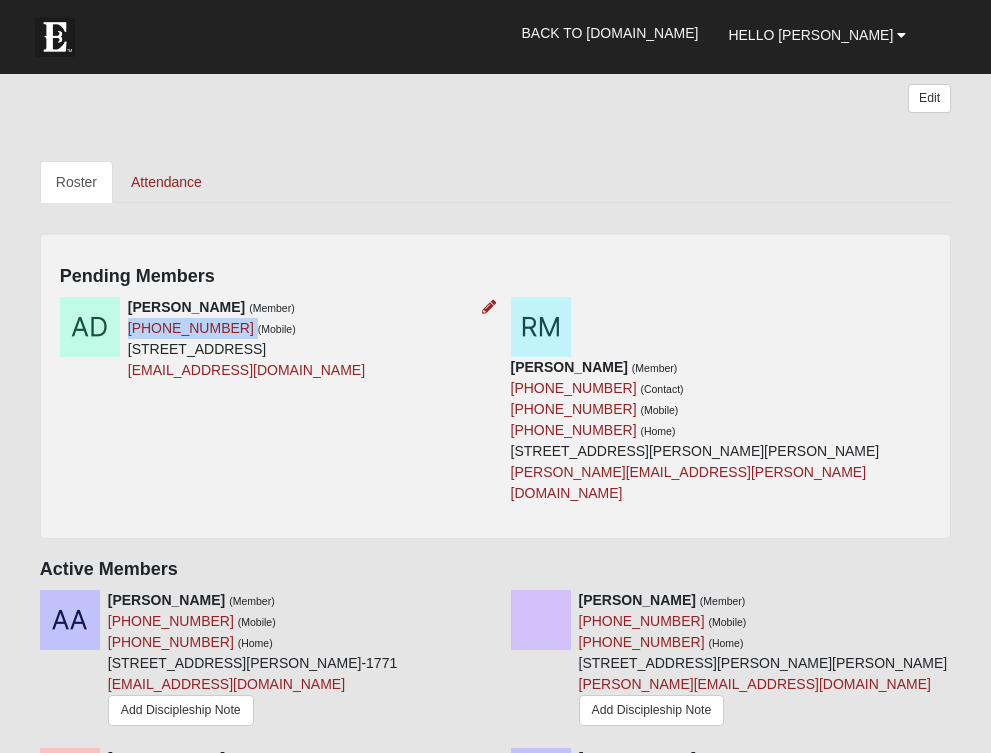 copy on "(321) 316-9898" 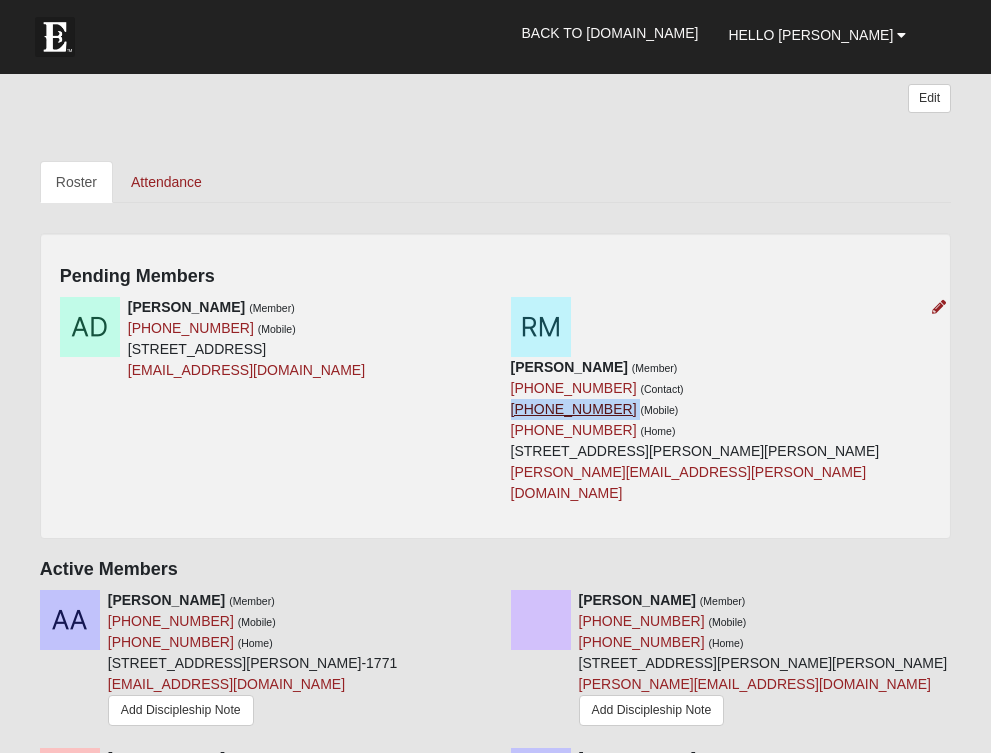 drag, startPoint x: 678, startPoint y: 348, endPoint x: 580, endPoint y: 353, distance: 98.12747 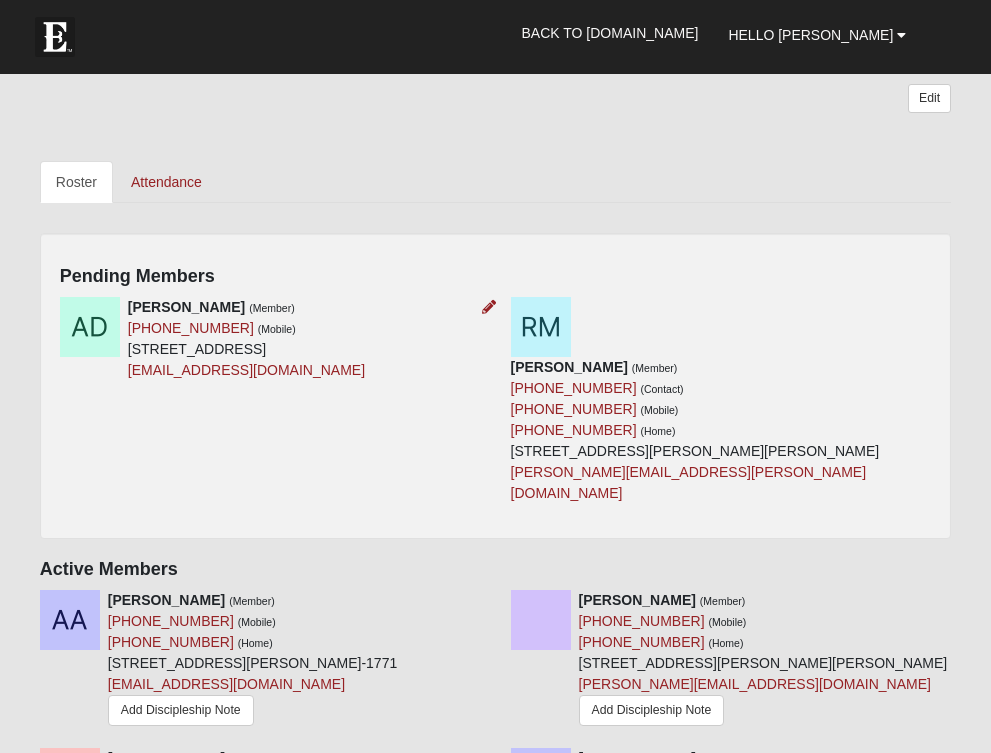 click at bounding box center [485, 307] 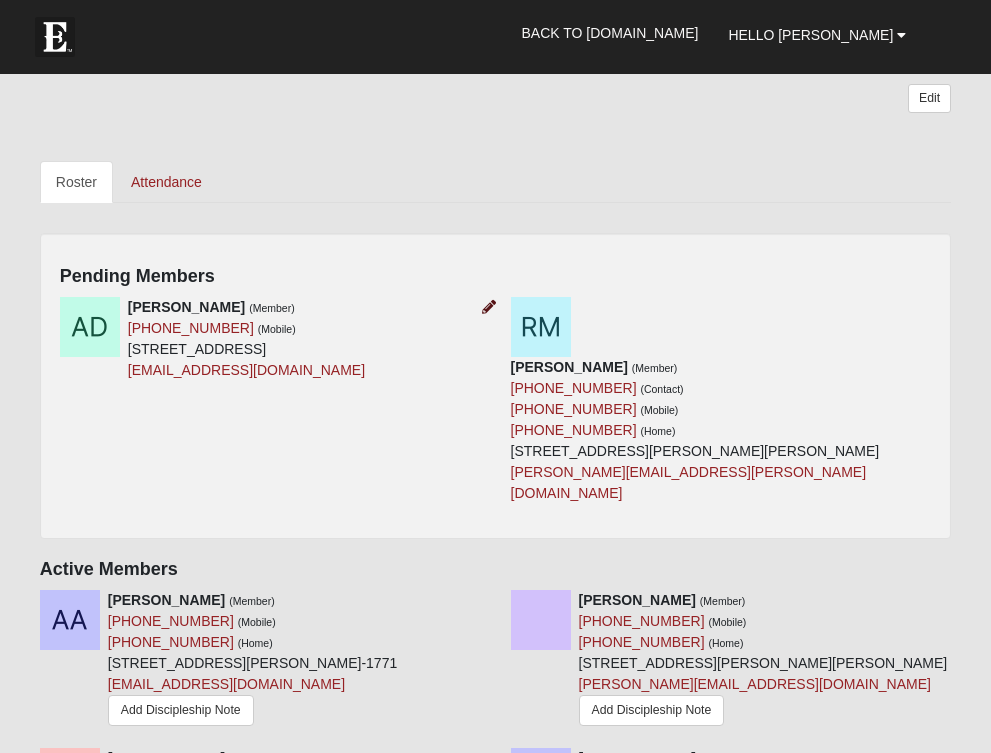 click at bounding box center (489, 307) 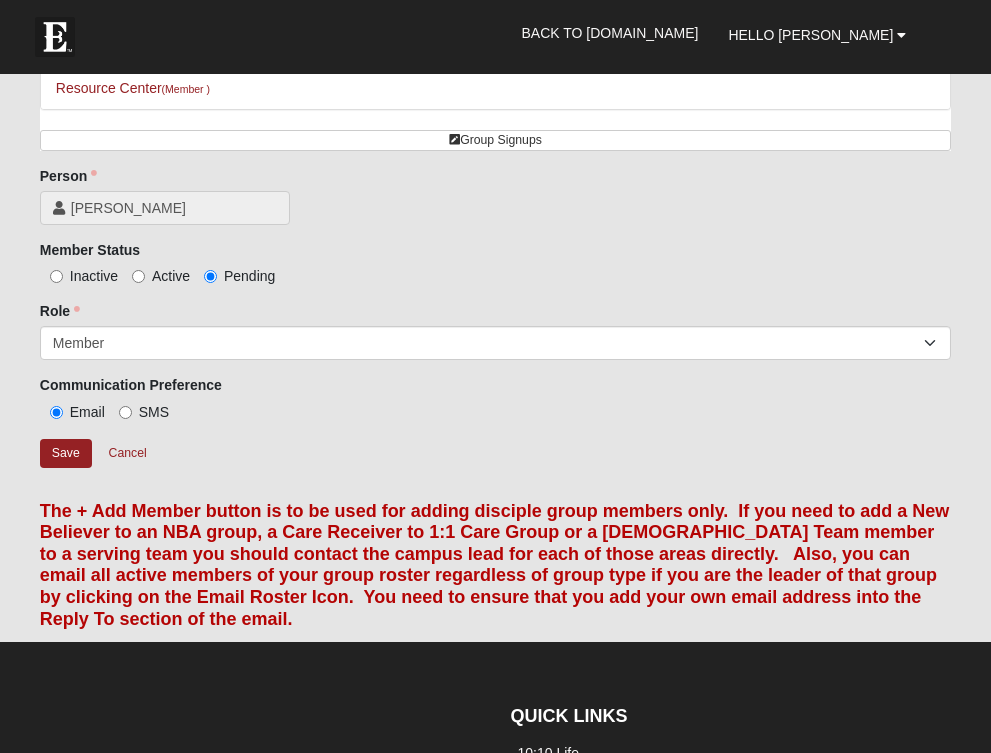 scroll, scrollTop: 252, scrollLeft: 0, axis: vertical 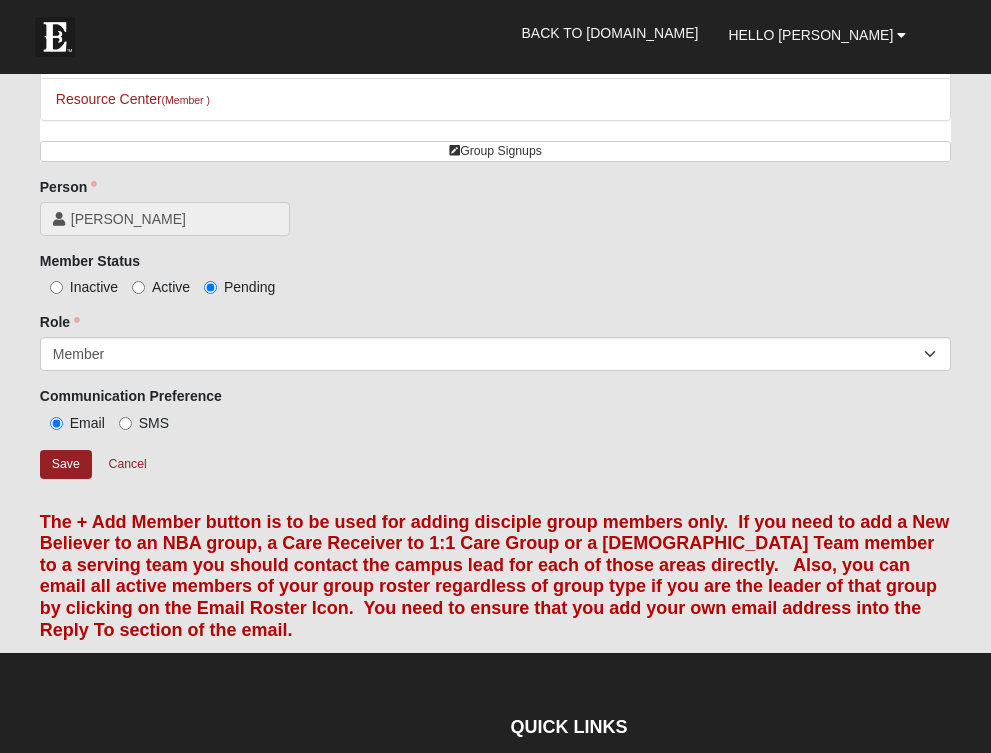 click on "Active" at bounding box center (138, 287) 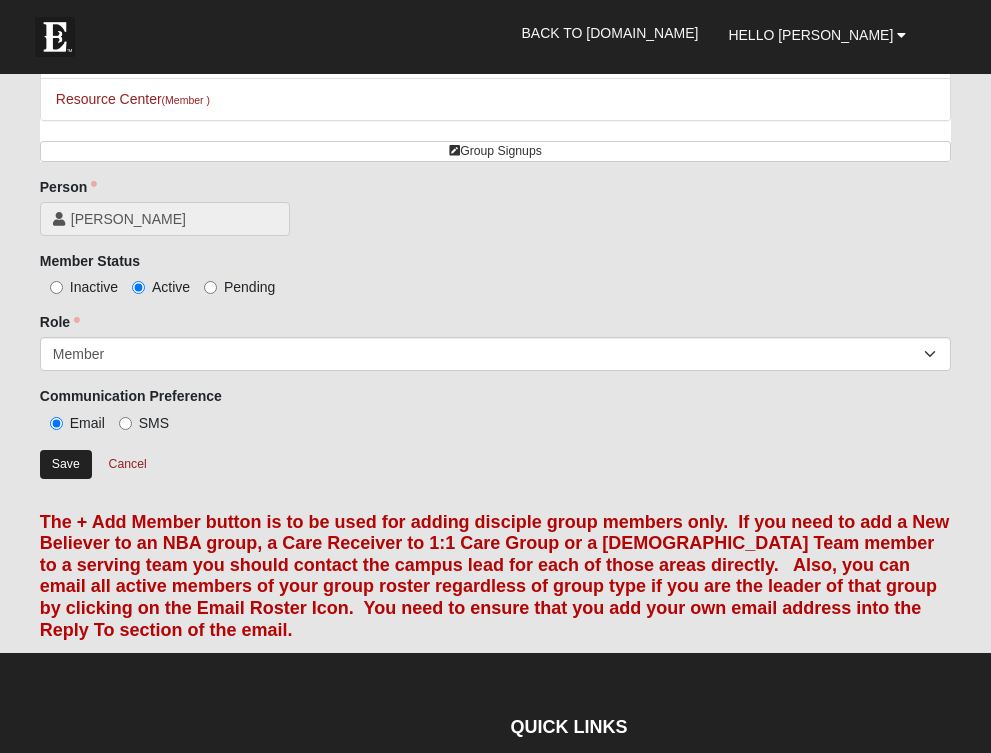 click on "Save" at bounding box center [66, 464] 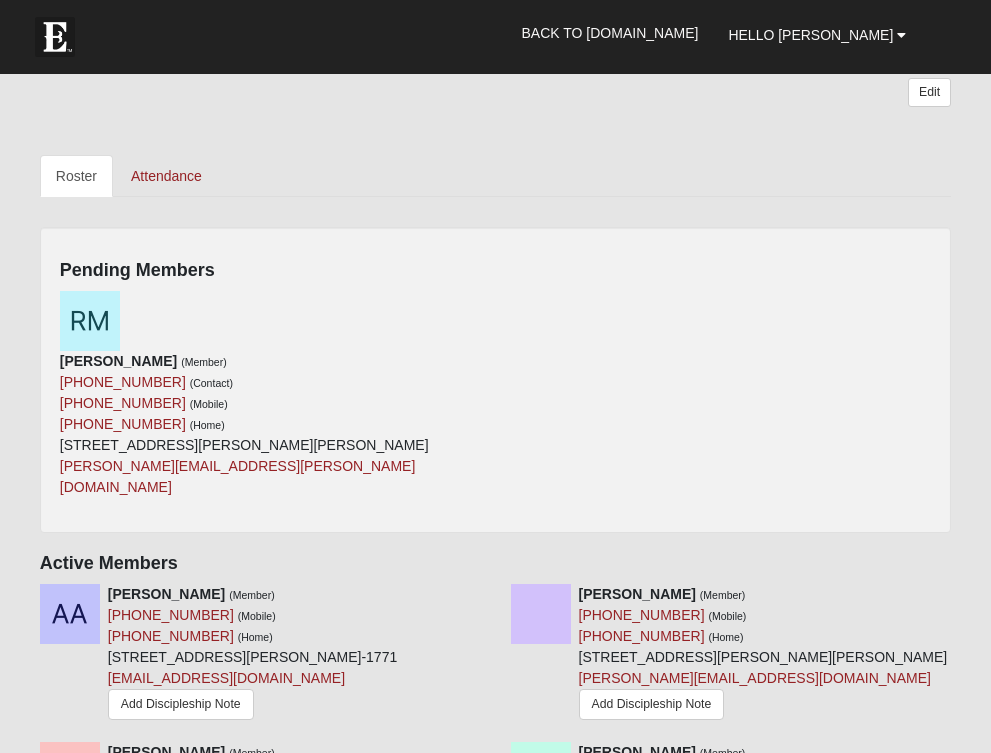 scroll, scrollTop: 1124, scrollLeft: 0, axis: vertical 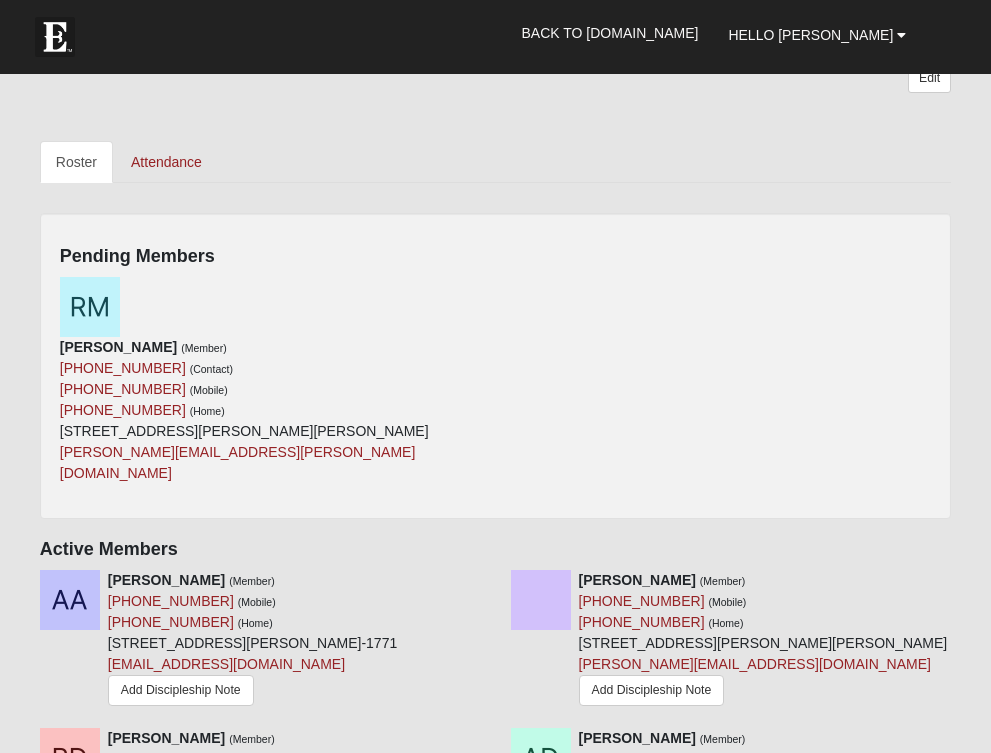 click on "Pending Members" at bounding box center (495, 257) 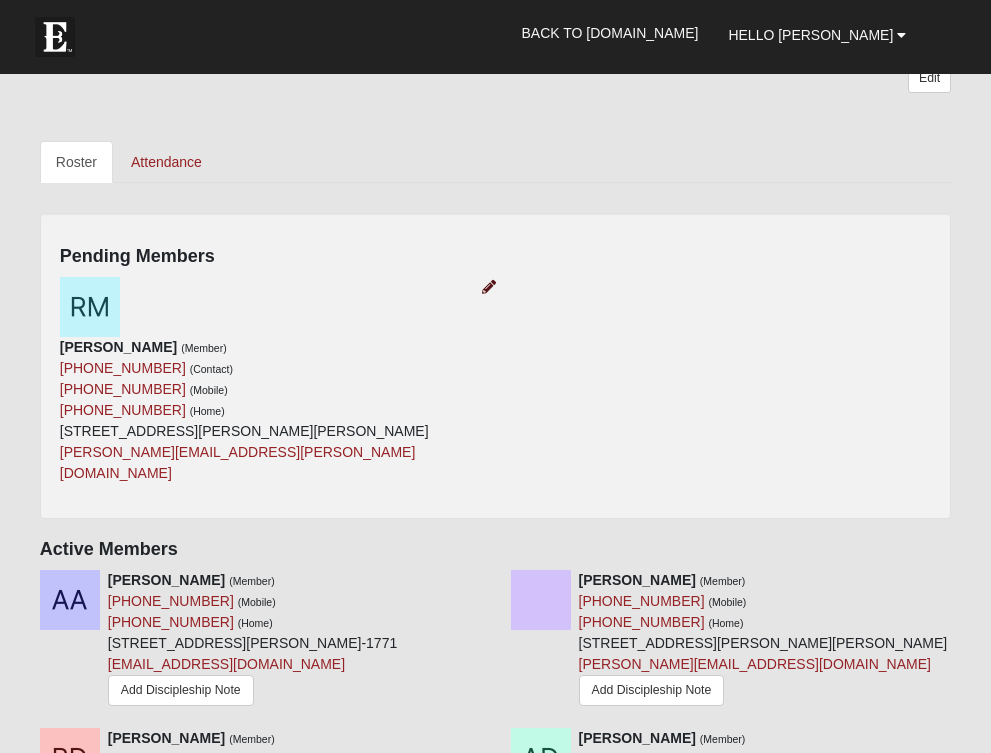 click at bounding box center (489, 287) 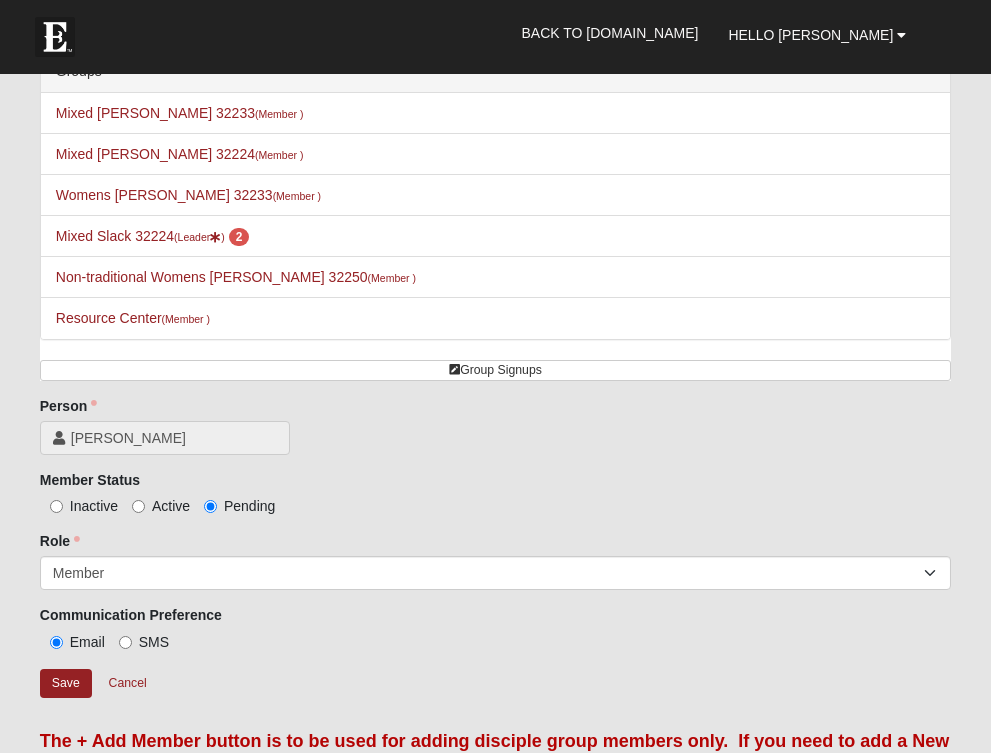 scroll, scrollTop: 37, scrollLeft: 0, axis: vertical 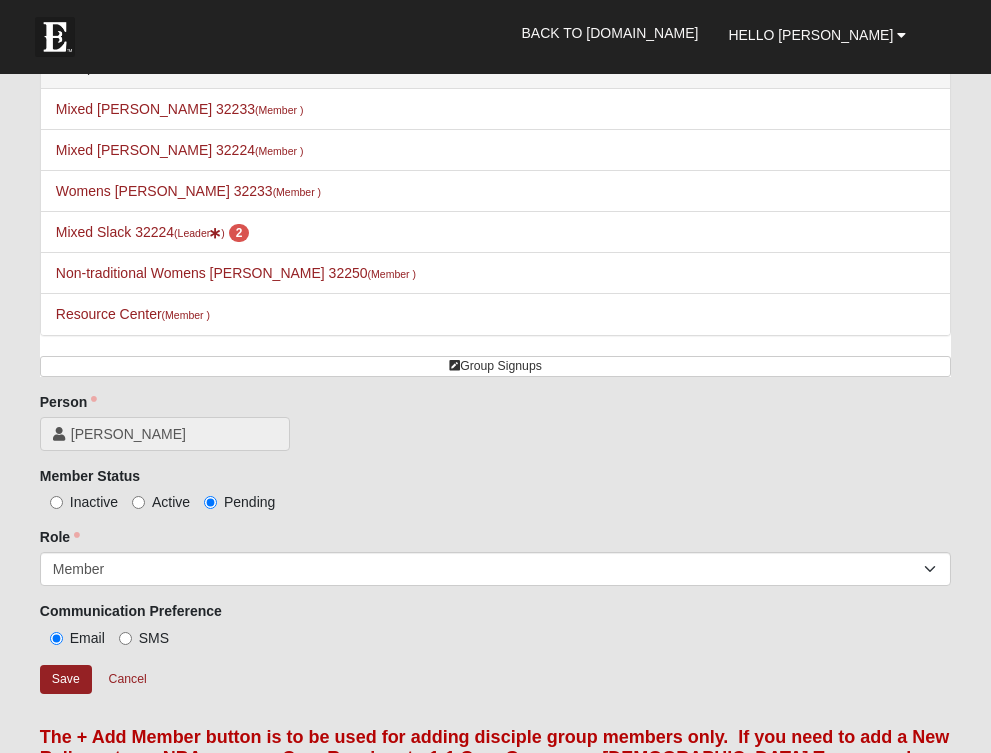 click on "Active" at bounding box center [138, 502] 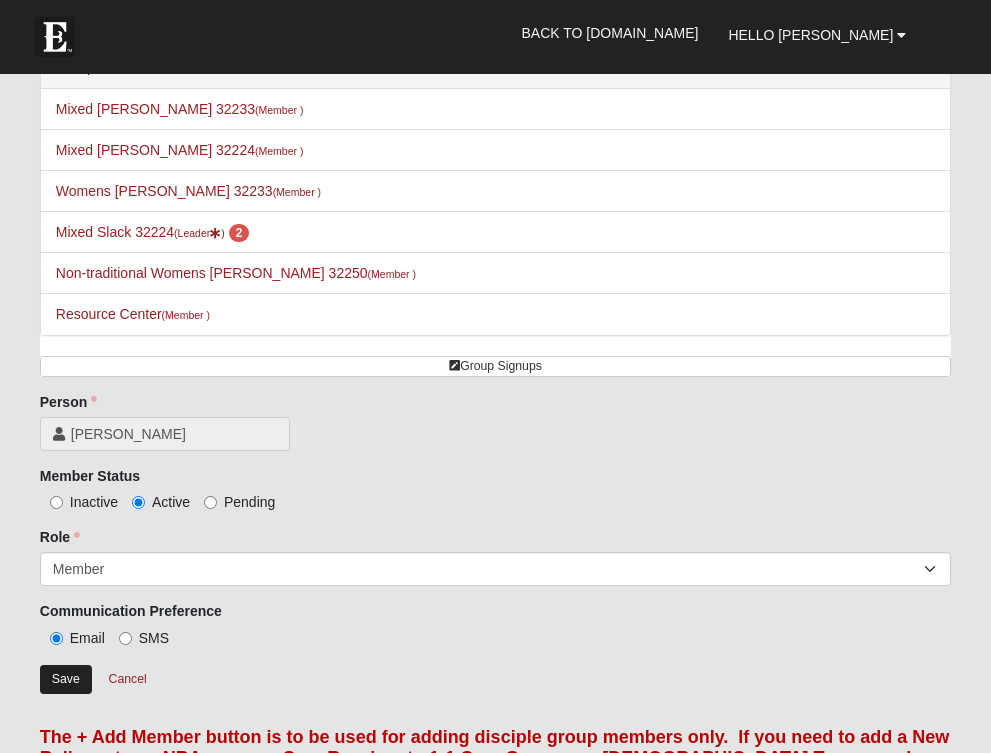 click on "Save" at bounding box center (66, 679) 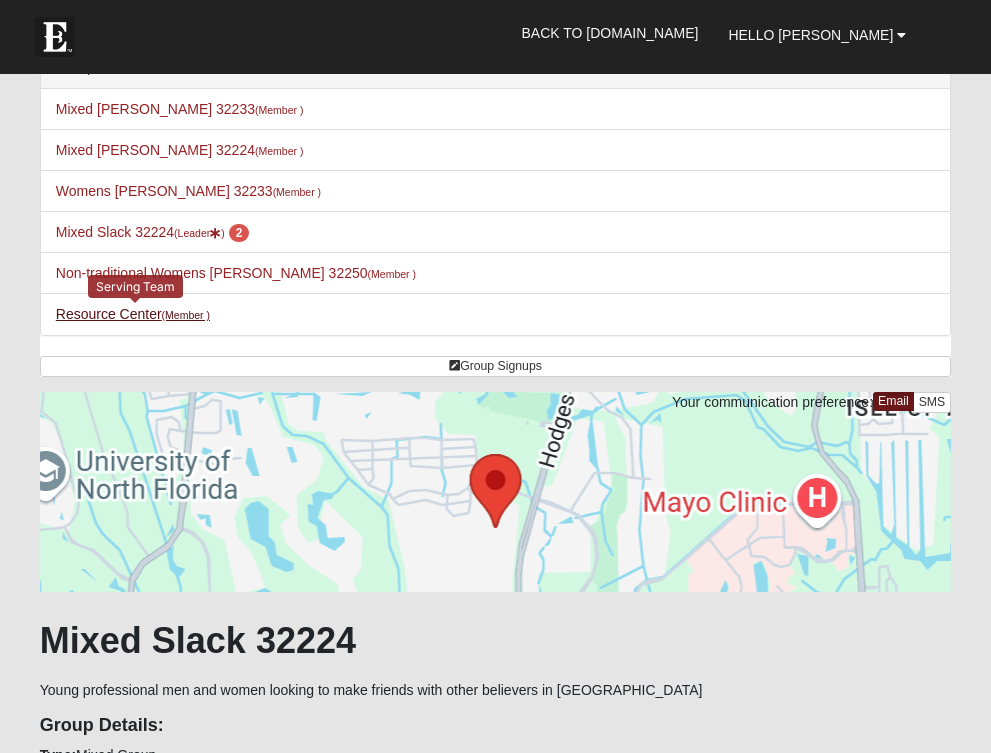 click on "Resource Center  (Member        )" at bounding box center (133, 314) 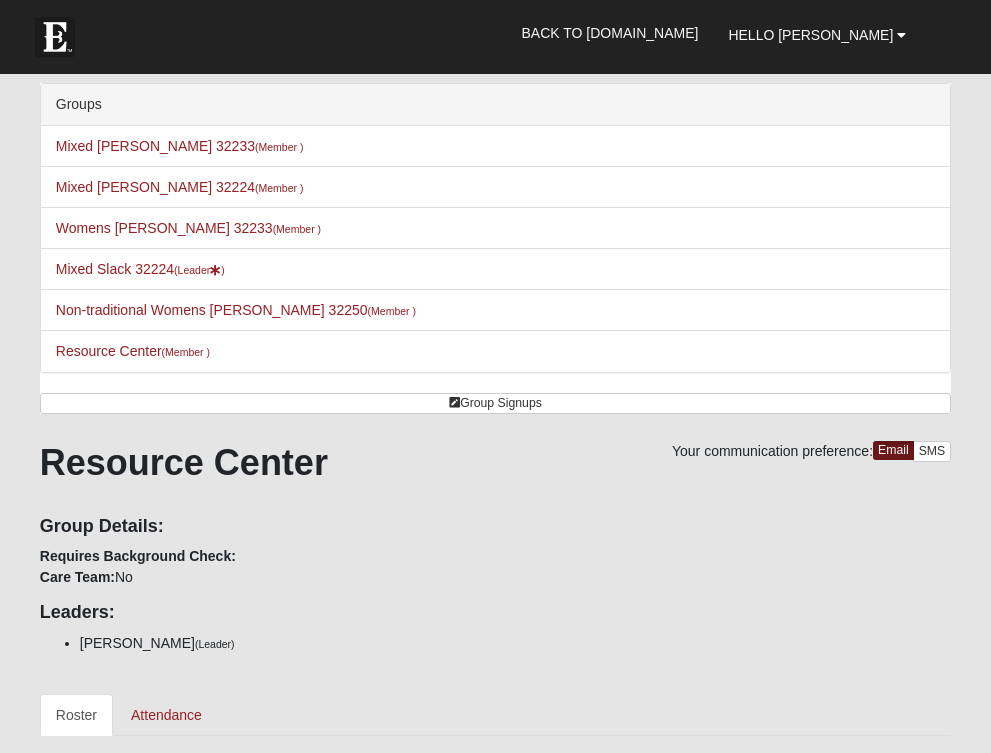 scroll, scrollTop: 0, scrollLeft: 0, axis: both 